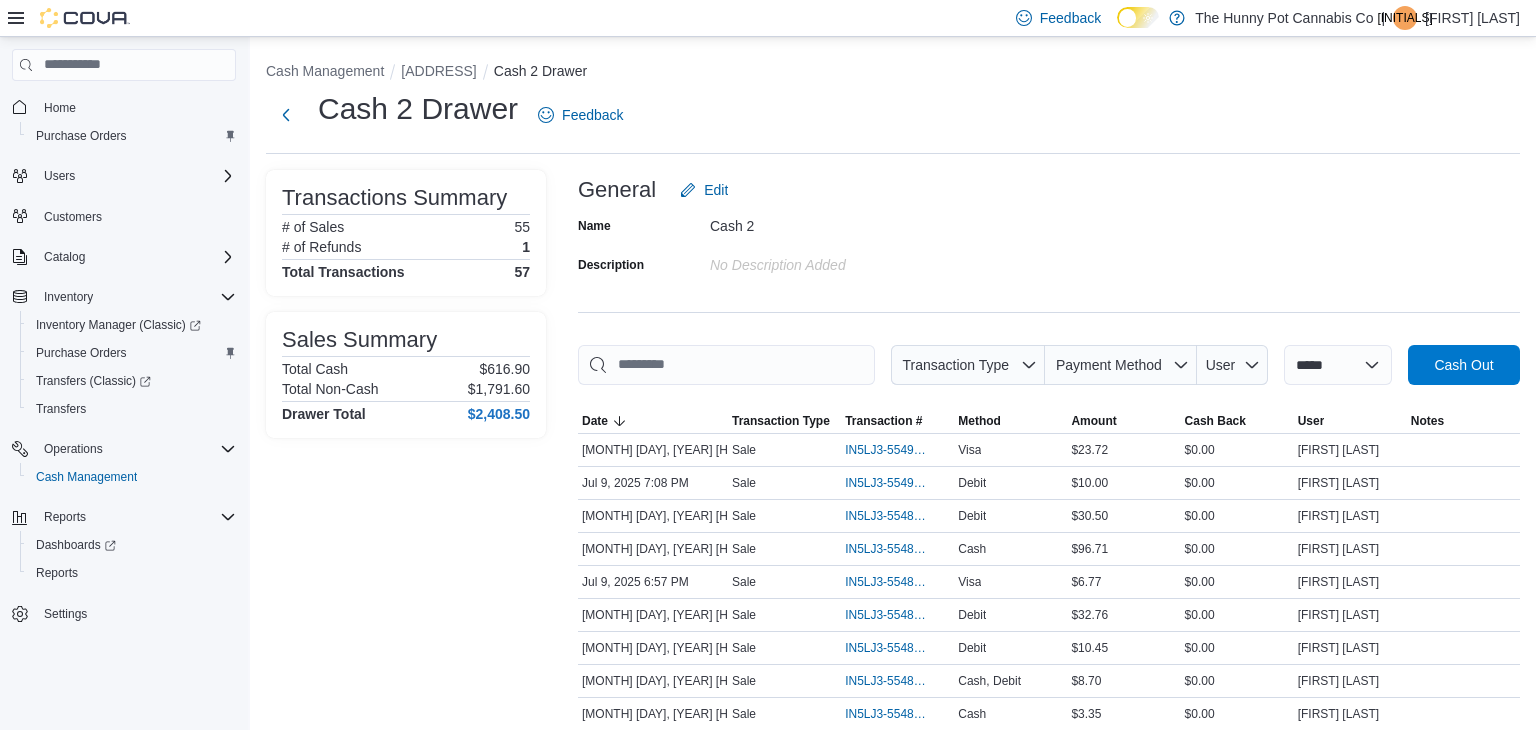 scroll, scrollTop: 0, scrollLeft: 0, axis: both 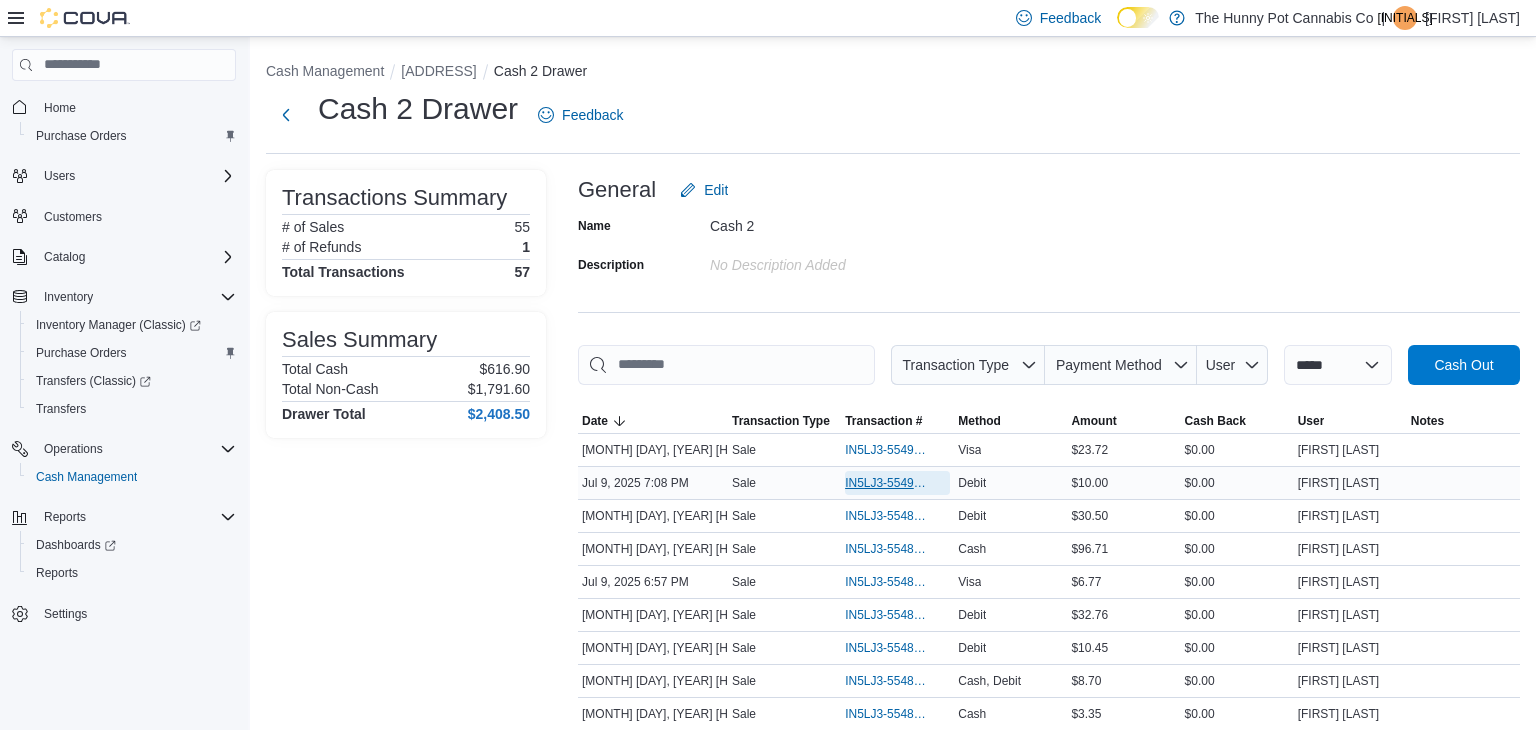 click on "IN5LJ3-5549015" at bounding box center (887, 450) 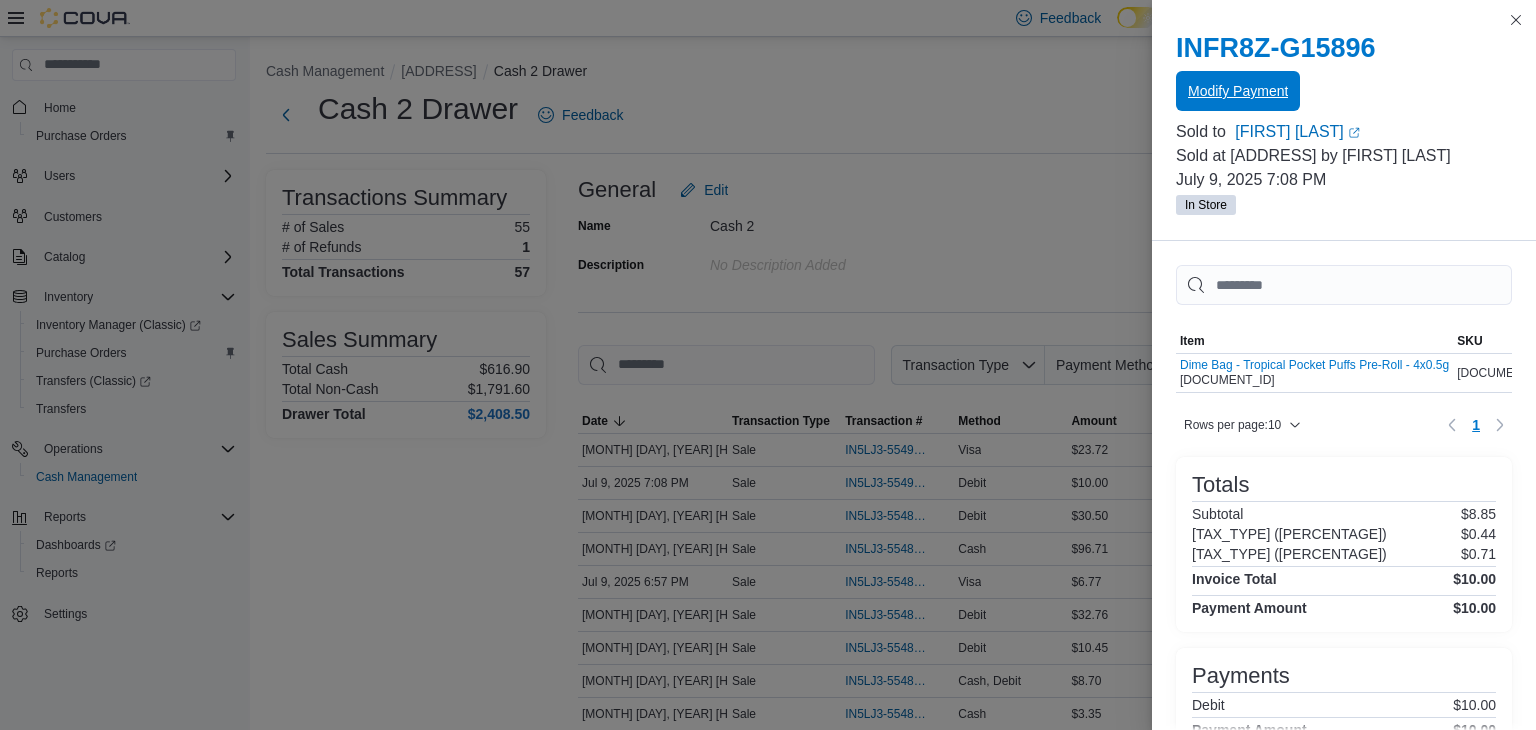 click on "Modify Payment" at bounding box center (1238, 91) 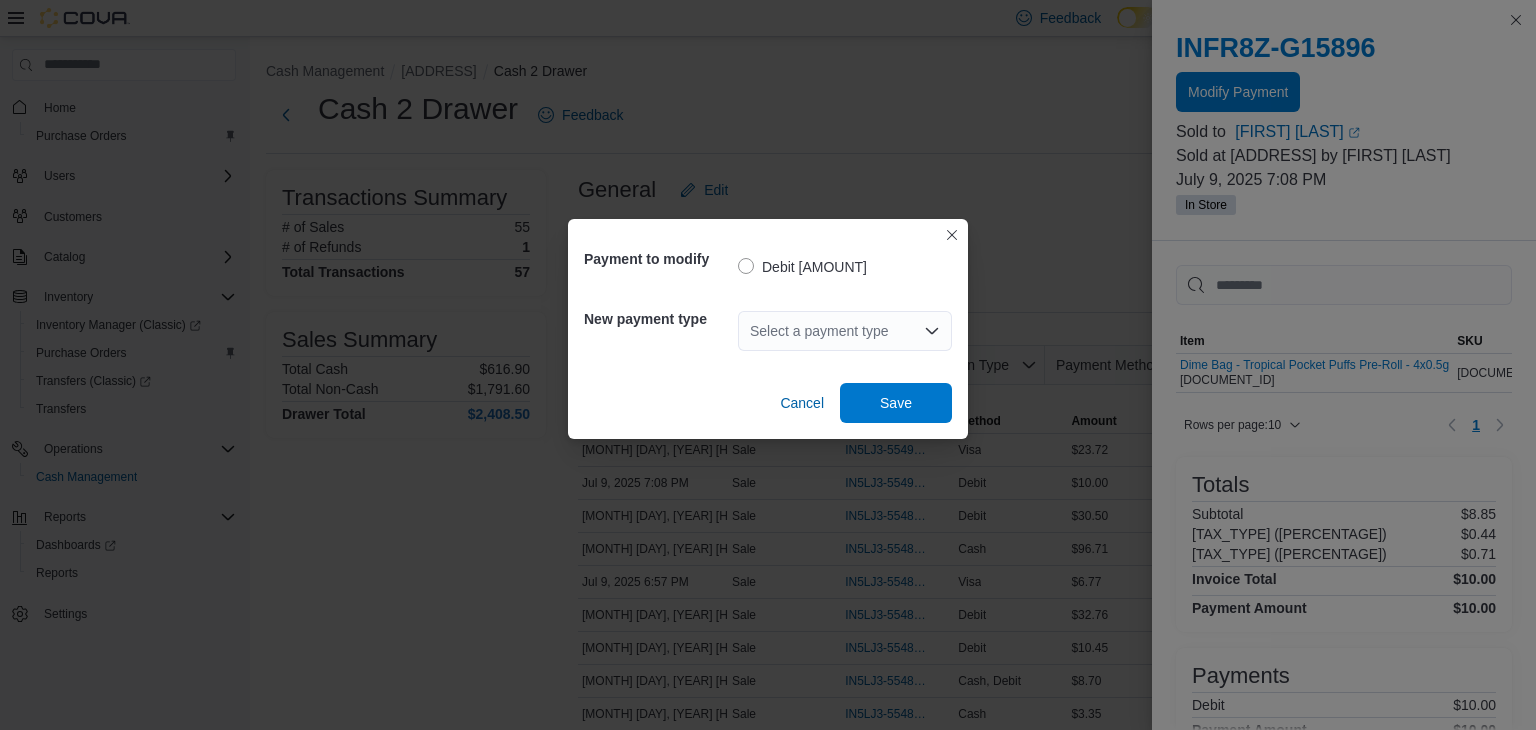 click on "Select a payment type" at bounding box center [845, 331] 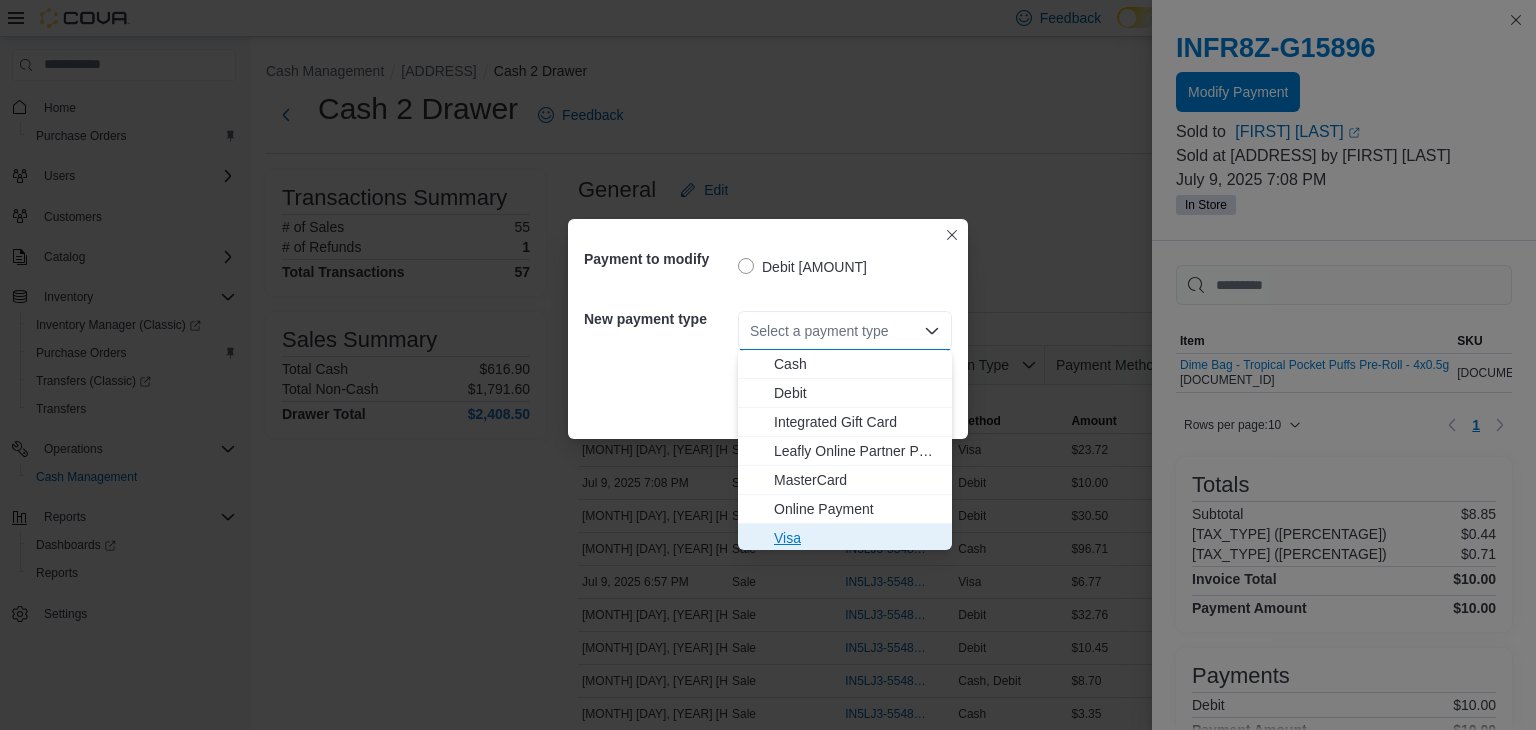 click on "Visa" at bounding box center [857, 538] 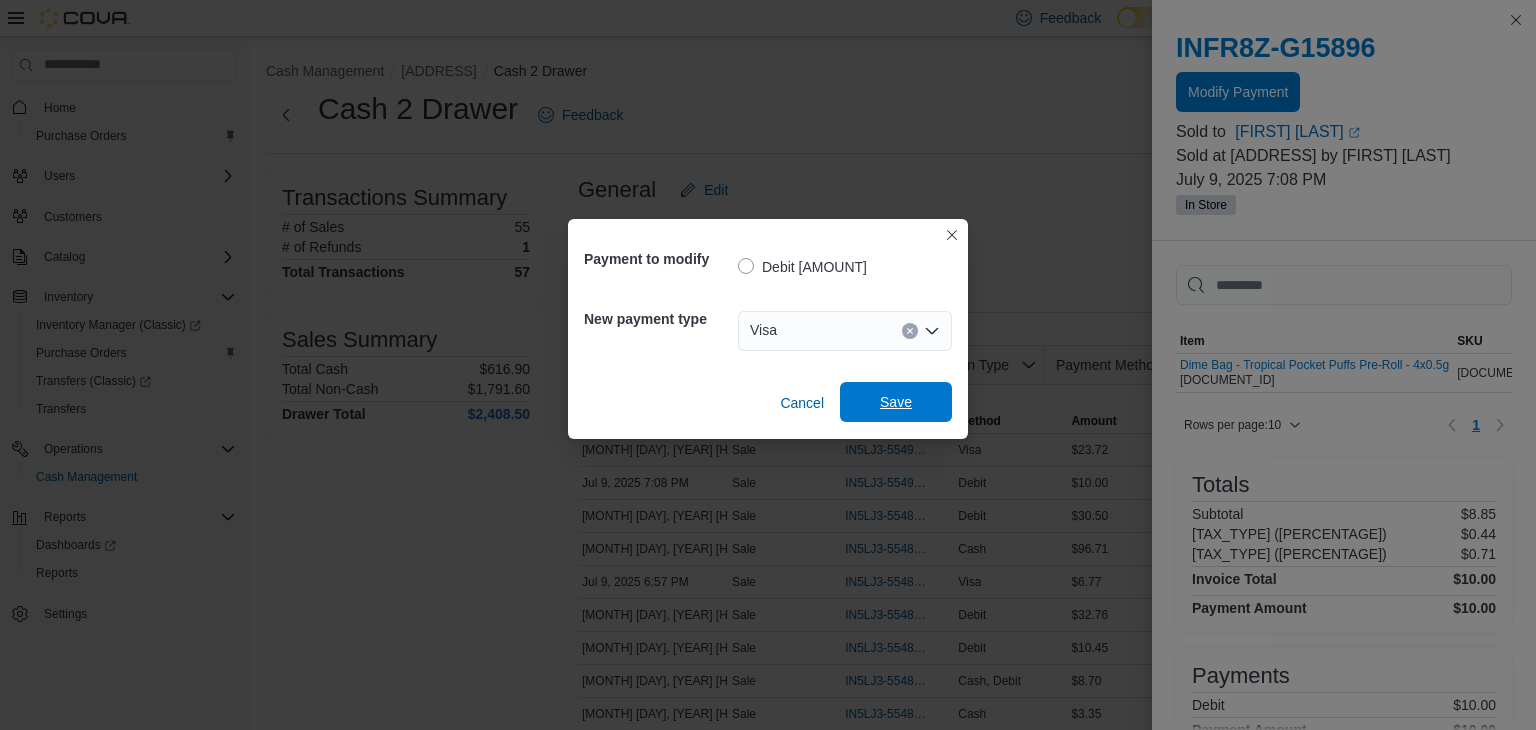 click on "Save" at bounding box center (896, 402) 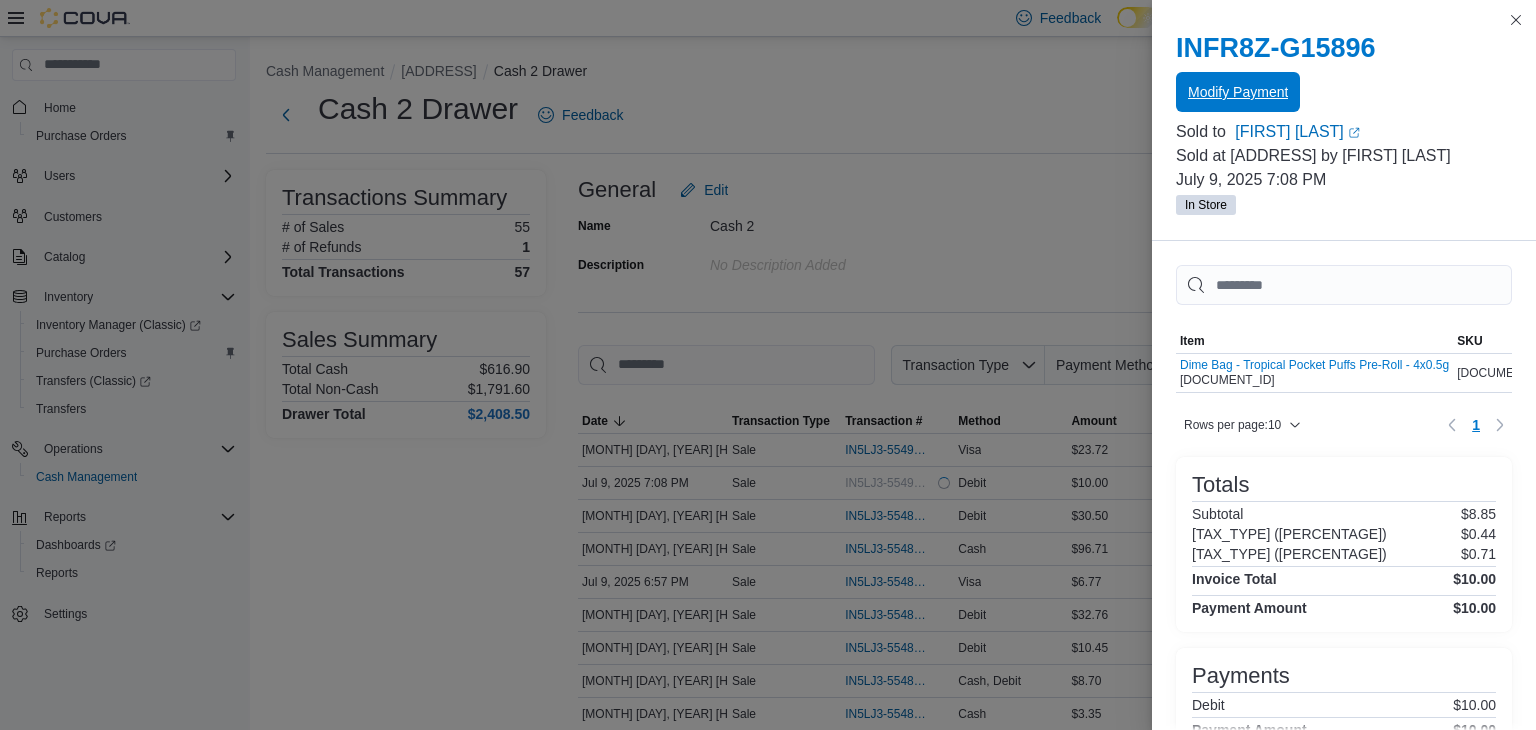 scroll, scrollTop: 0, scrollLeft: 0, axis: both 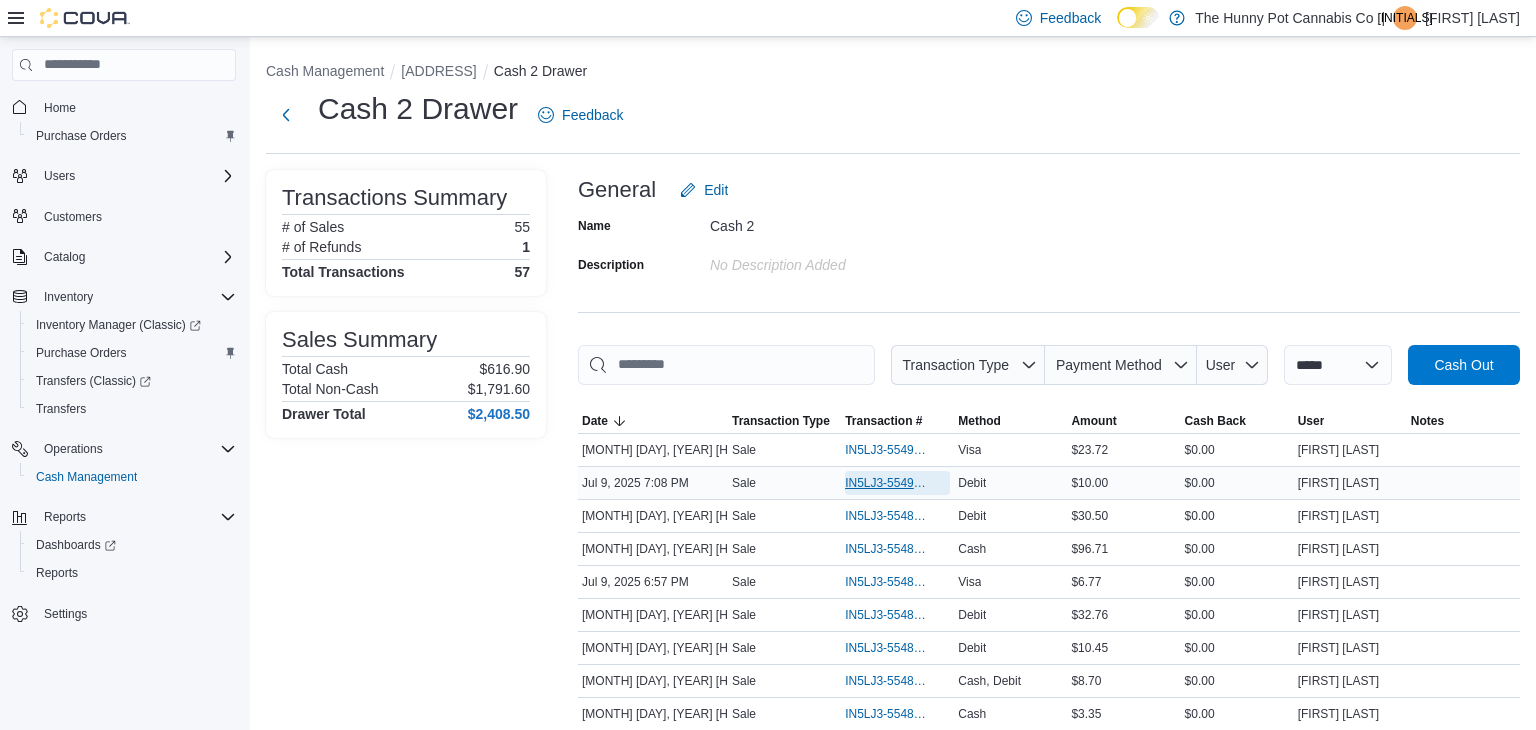 click on "[ID]" at bounding box center [887, 450] 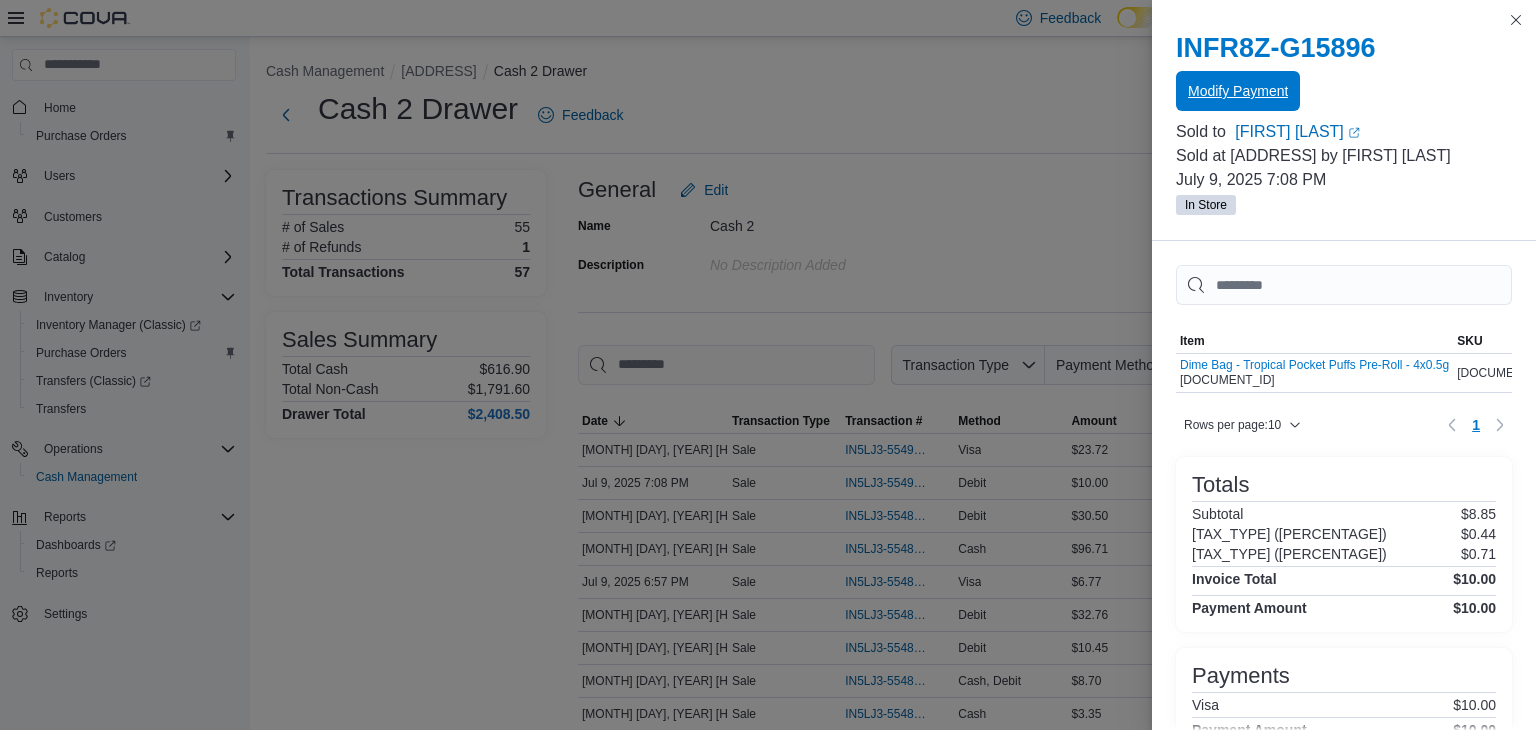 click on "Modify Payment" at bounding box center (1238, 91) 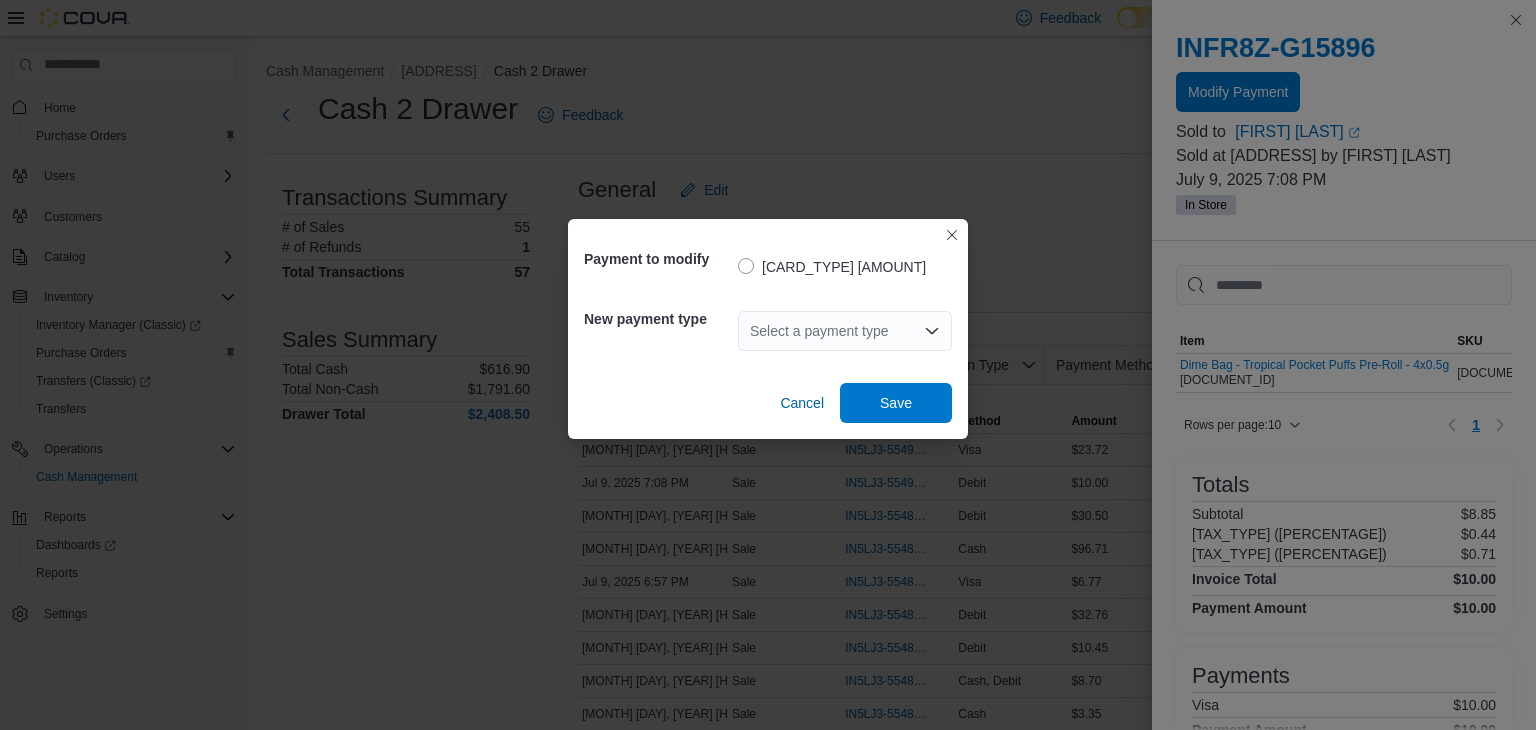 click on "Select a payment type" at bounding box center (845, 331) 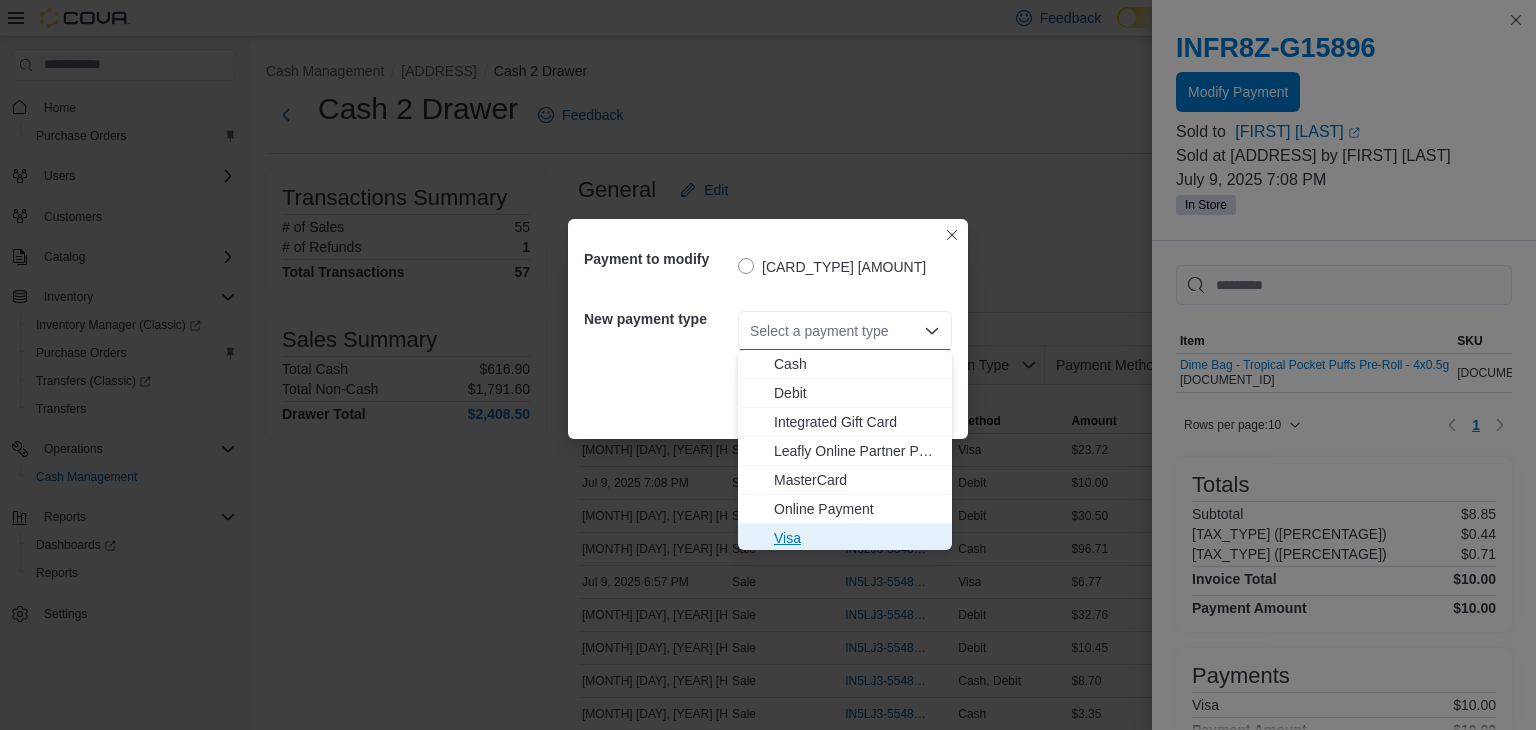 click on "Visa" at bounding box center (857, 538) 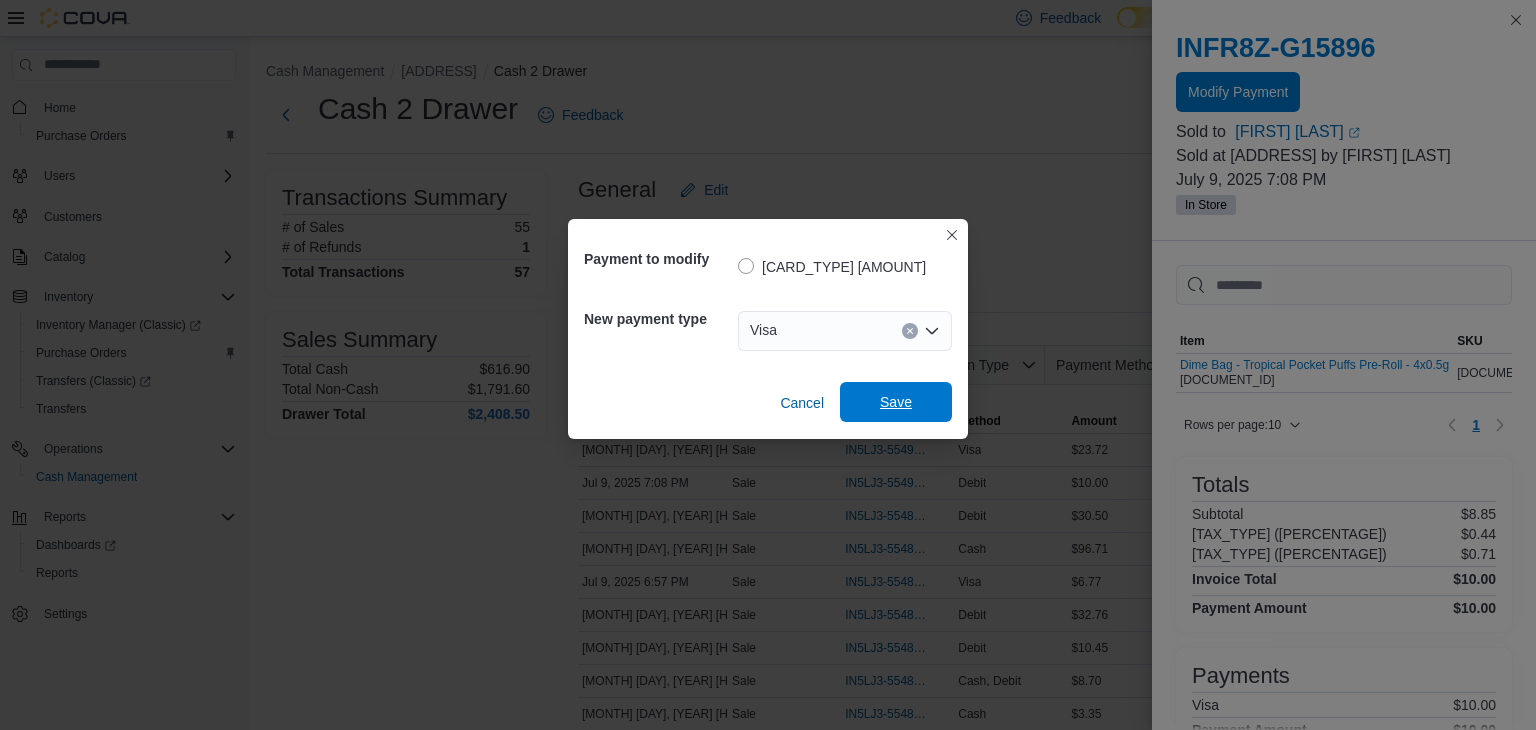 click on "Save" at bounding box center (896, 402) 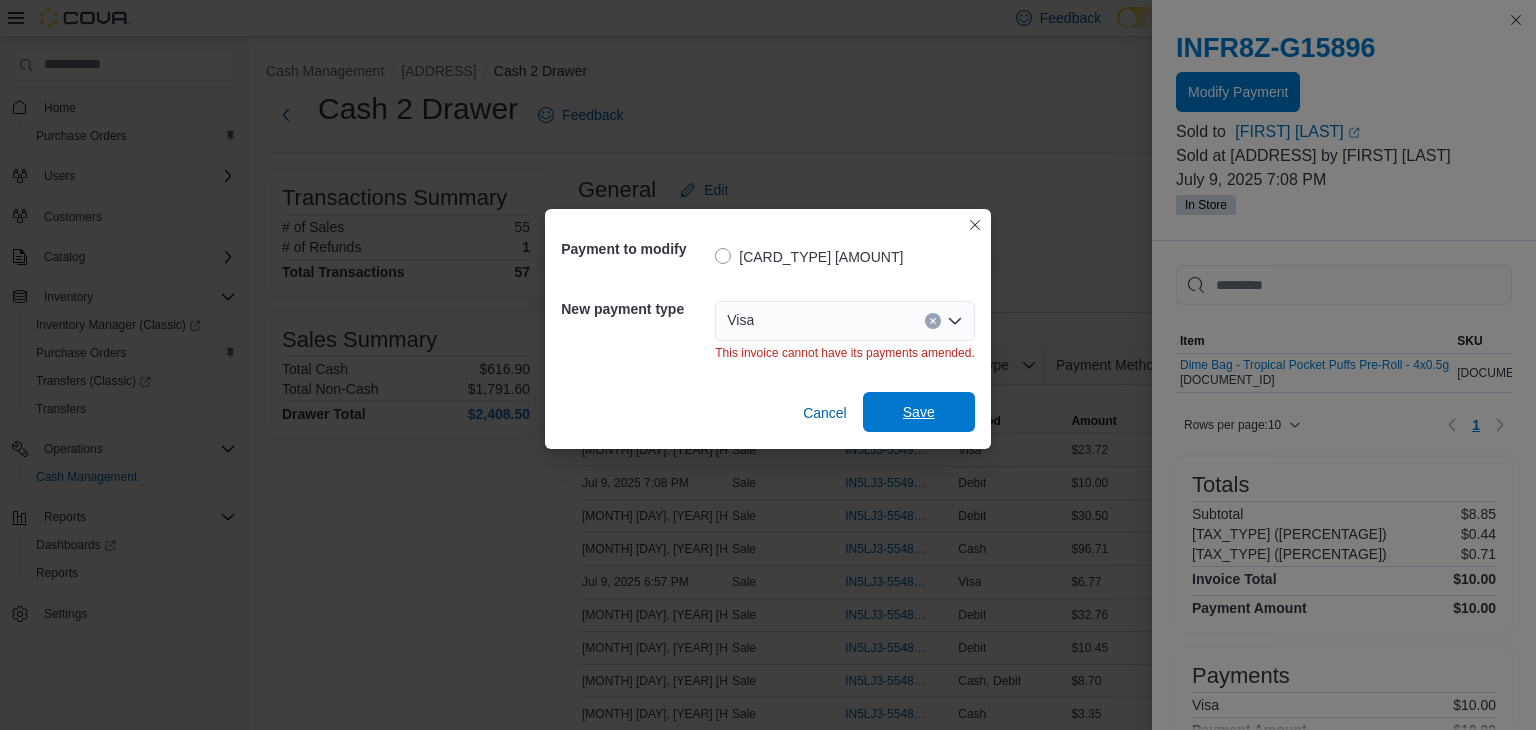 scroll, scrollTop: 0, scrollLeft: 0, axis: both 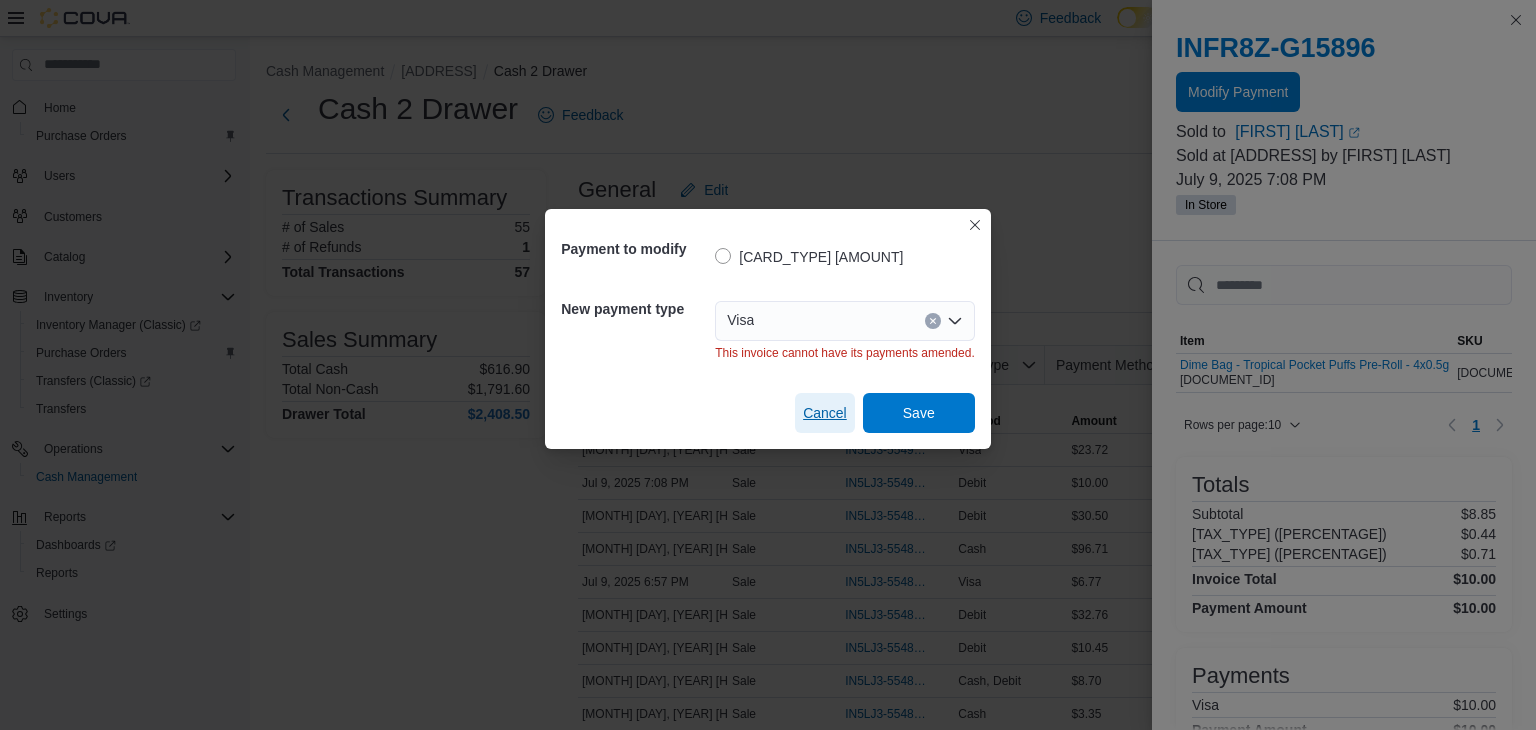 click on "Cancel" at bounding box center (825, 413) 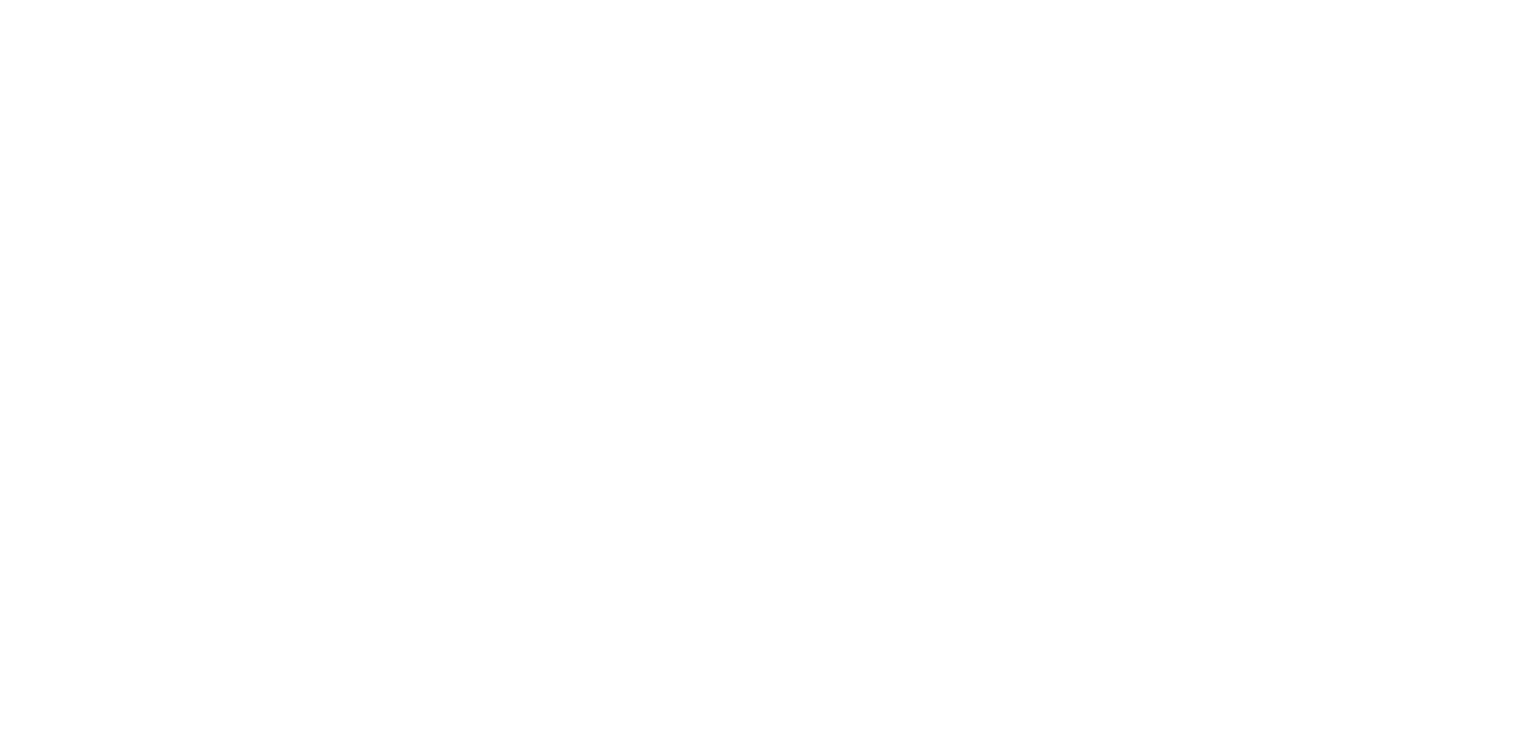 scroll, scrollTop: 0, scrollLeft: 0, axis: both 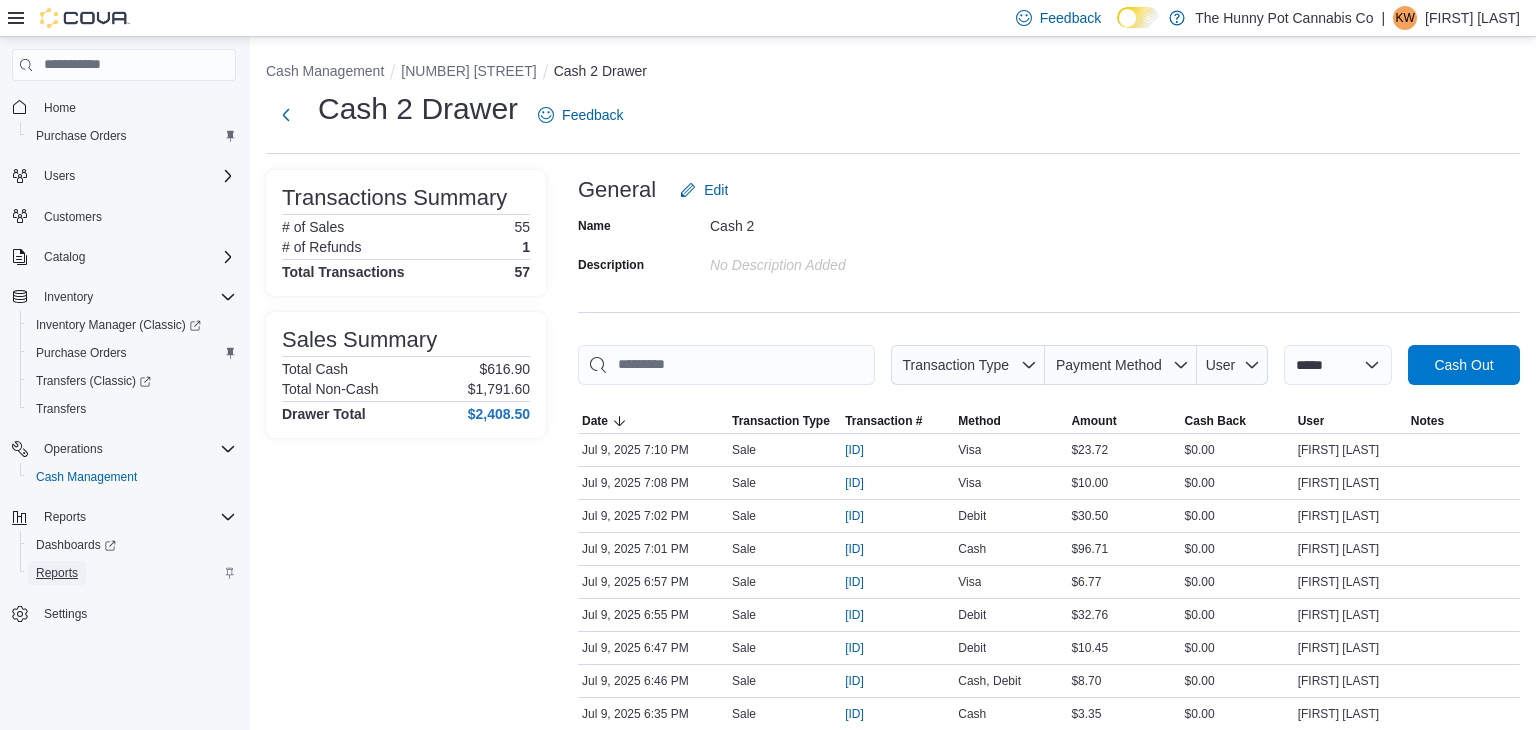 click on "Reports" at bounding box center [57, 573] 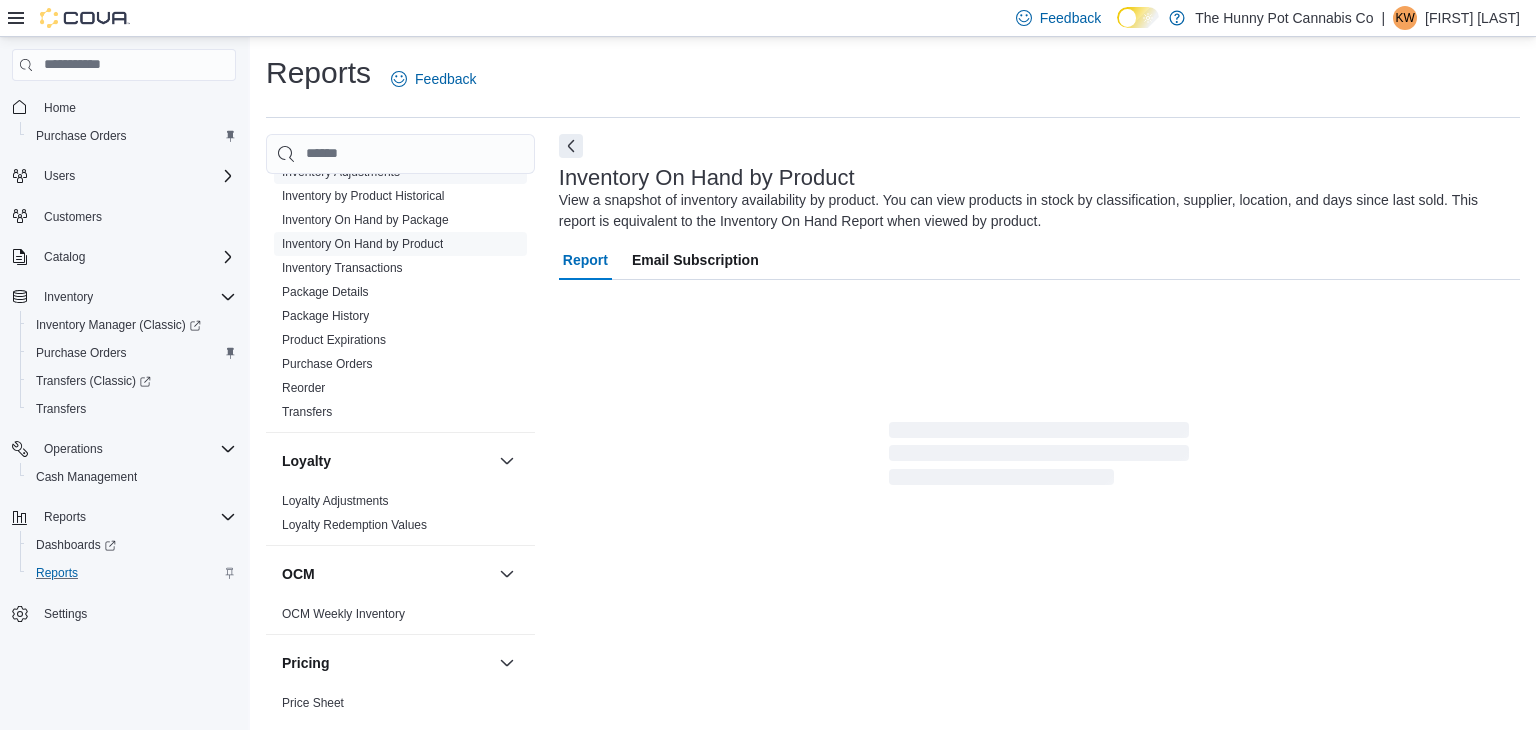 scroll, scrollTop: 295, scrollLeft: 0, axis: vertical 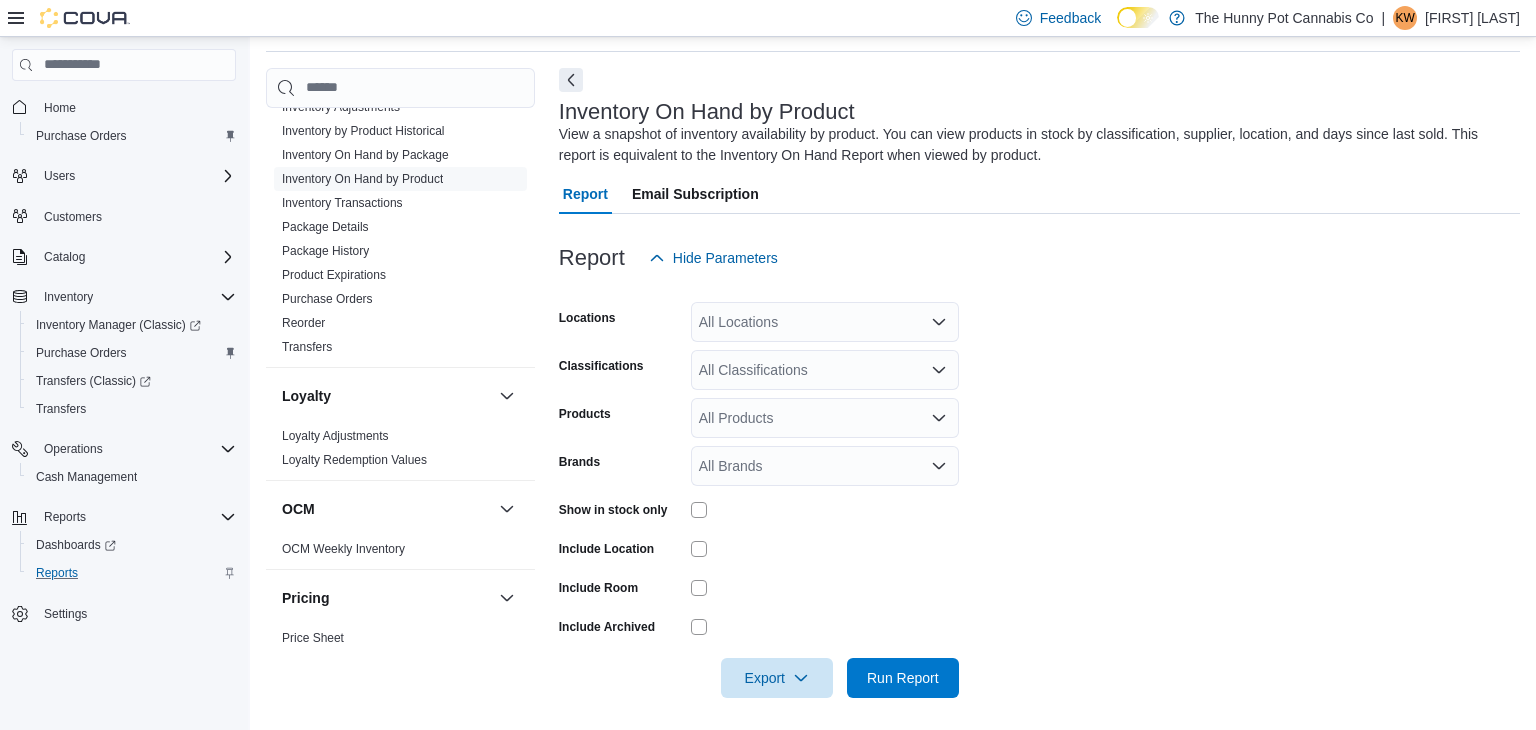 click on "All Locations" at bounding box center (825, 322) 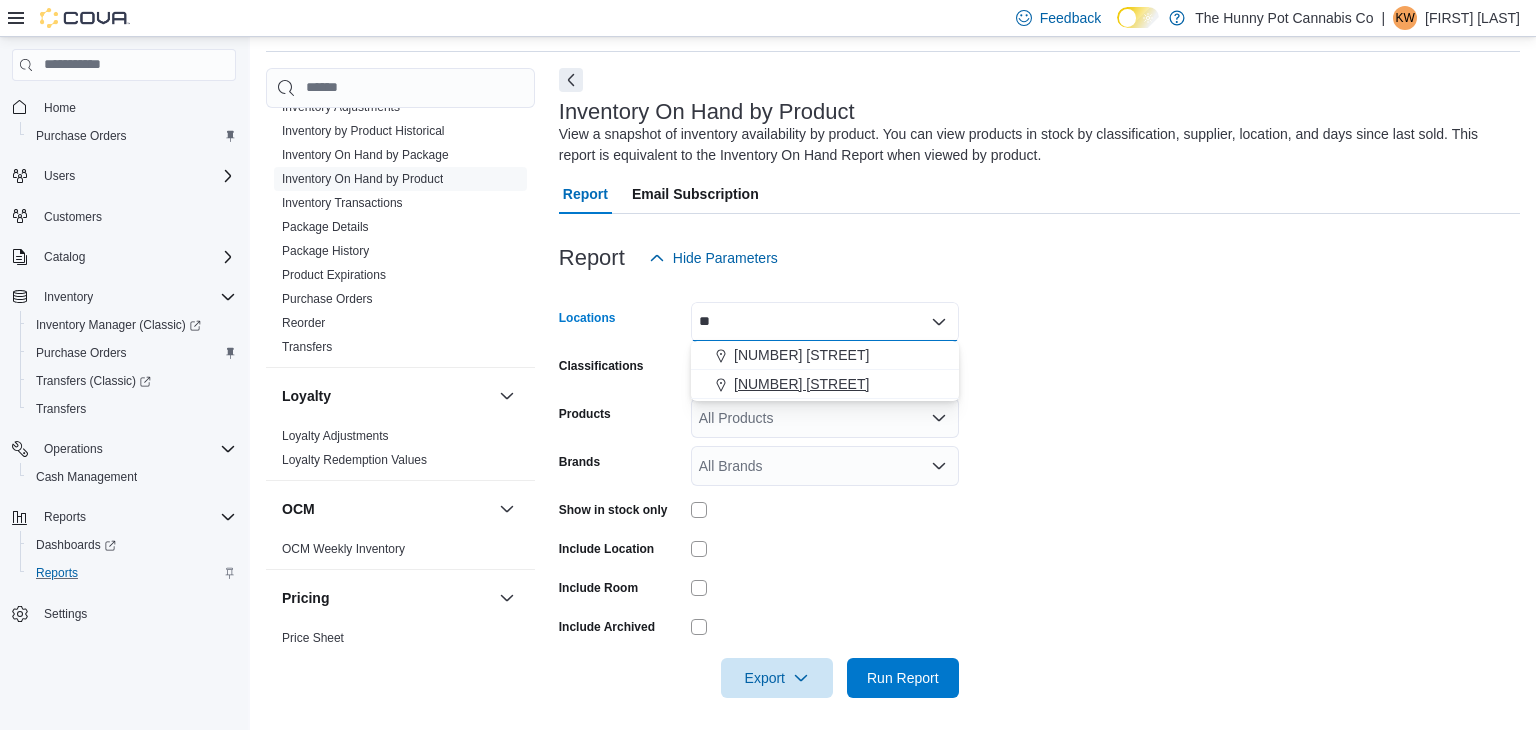 type on "**" 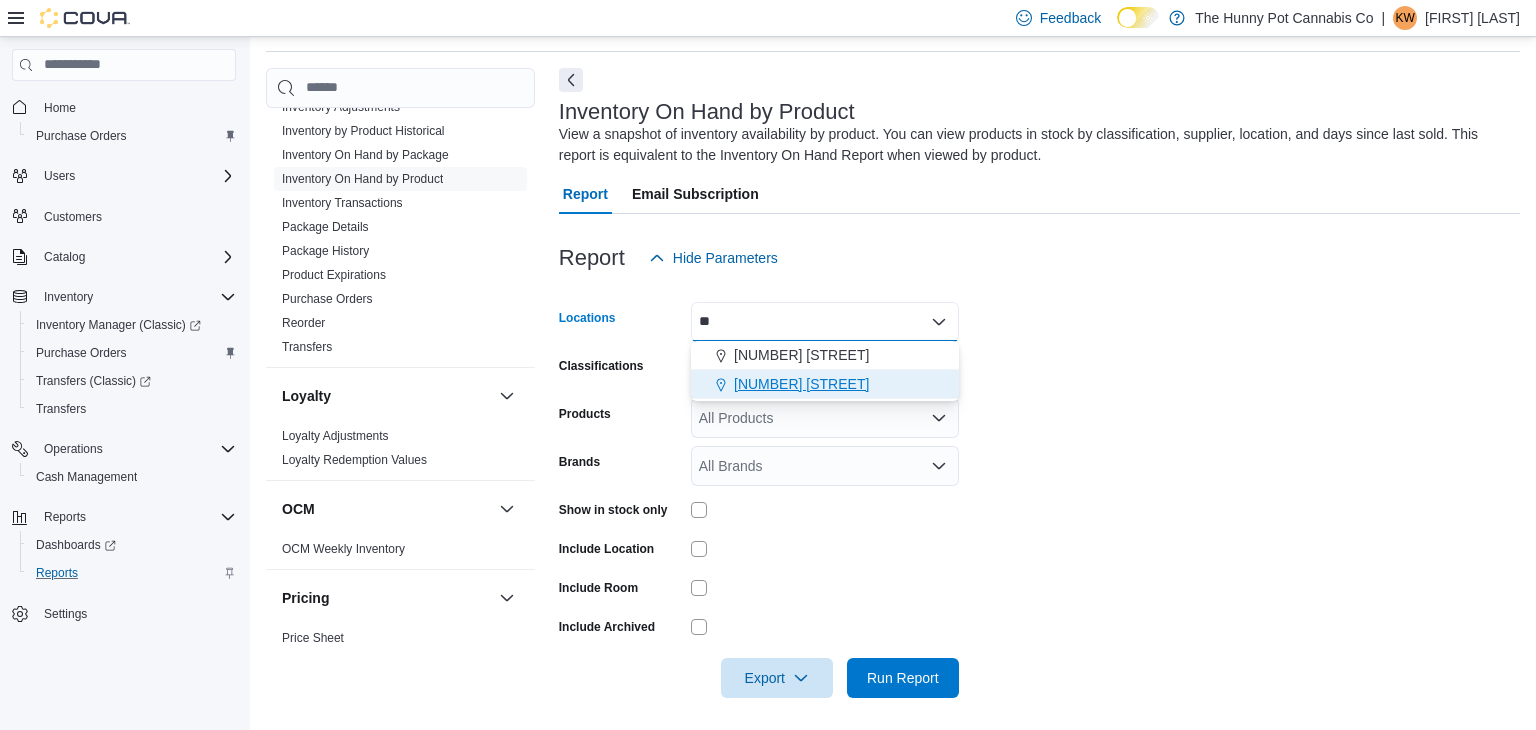 click on "[NUMBER] [STREET]" at bounding box center (801, 384) 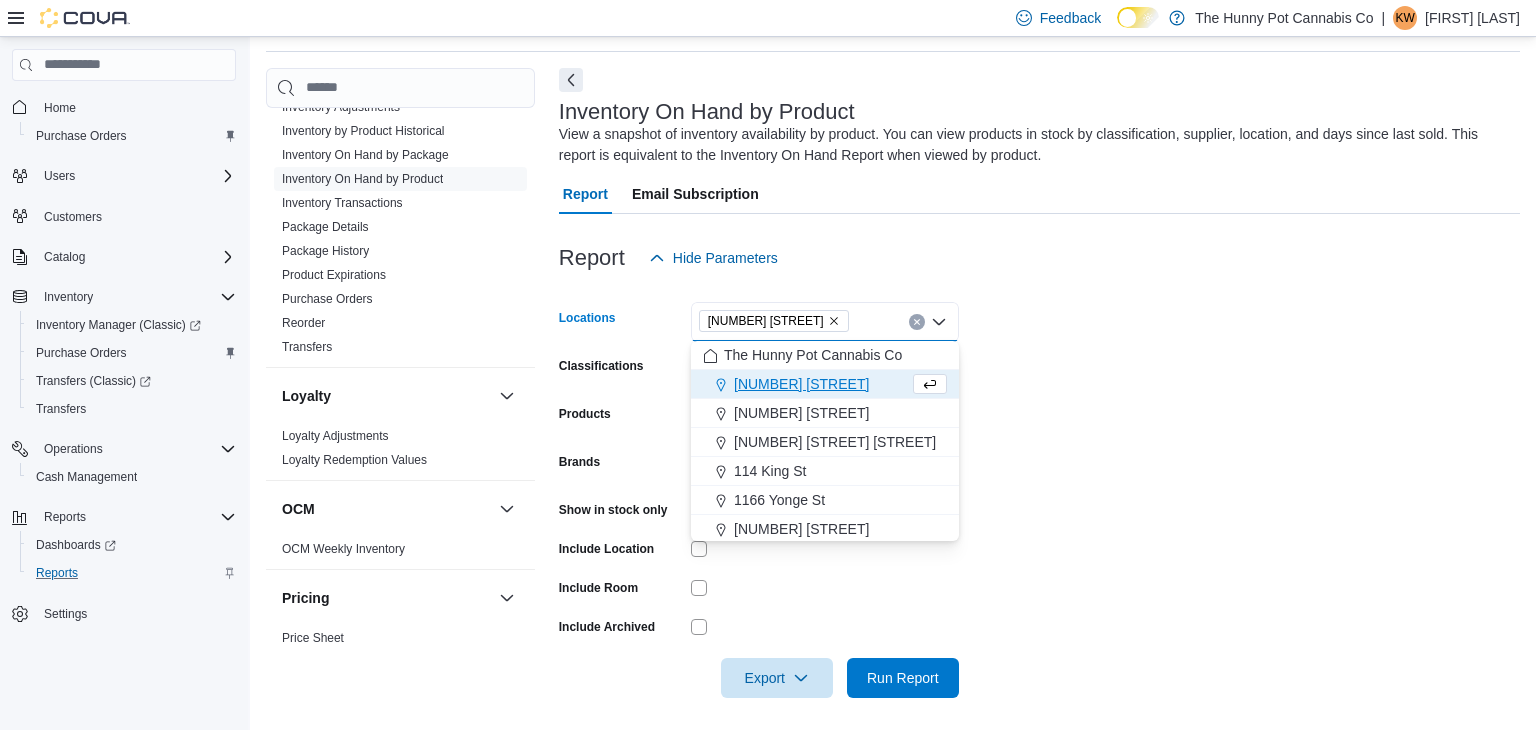 click on "Locations [NUMBER] [STREET] Combo box. Selected. [NUMBER] [STREET]. Press Backspace to delete [NUMBER] [STREET]. Combo box input. All Locations. Type some text or, to display a list of choices, press Down Arrow. To exit the list of choices, press Escape. Classifications All Classifications Products All Products Brands All Brands Show in stock only Include Location Include Room Include Archived Export Run Report" at bounding box center [1039, 488] 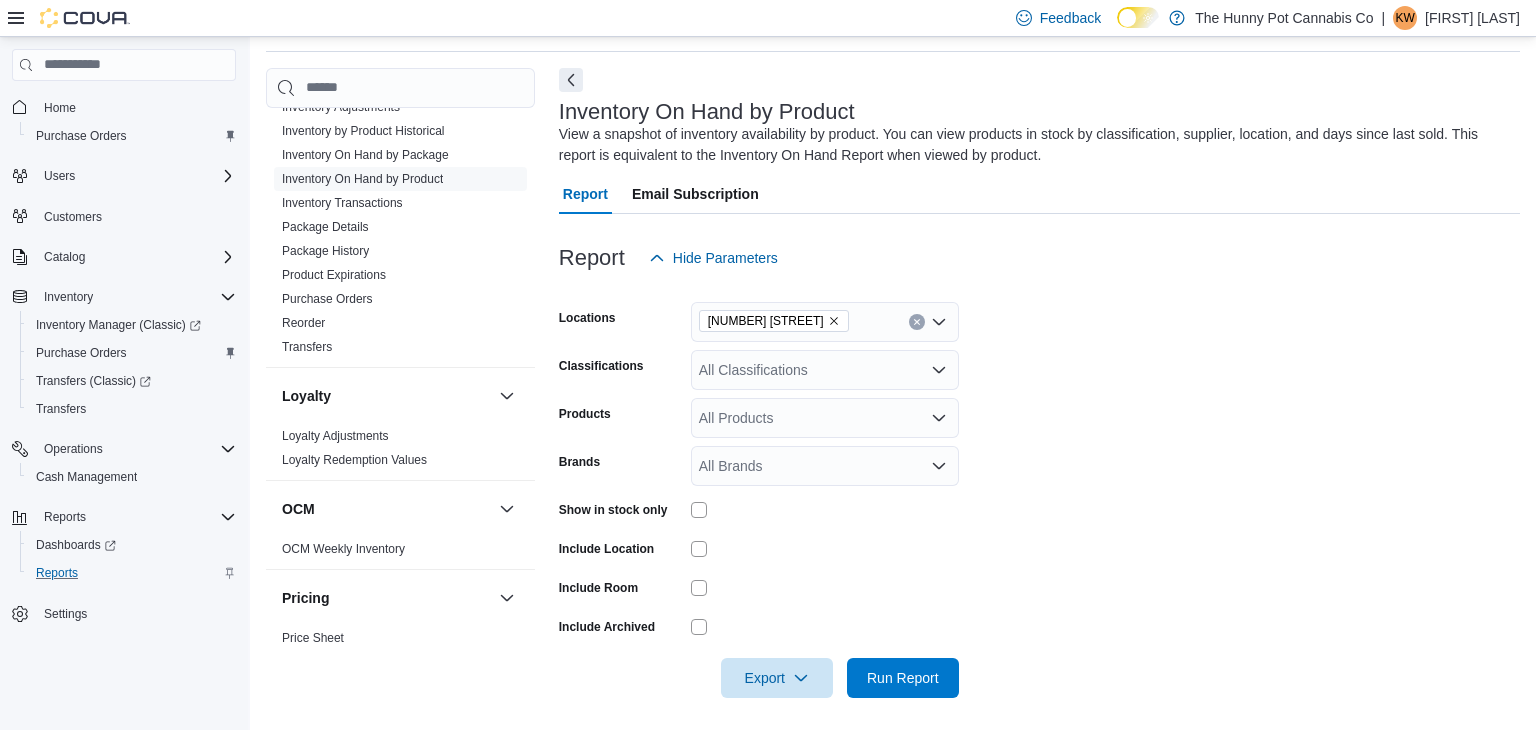 click on "All Classifications" at bounding box center (825, 370) 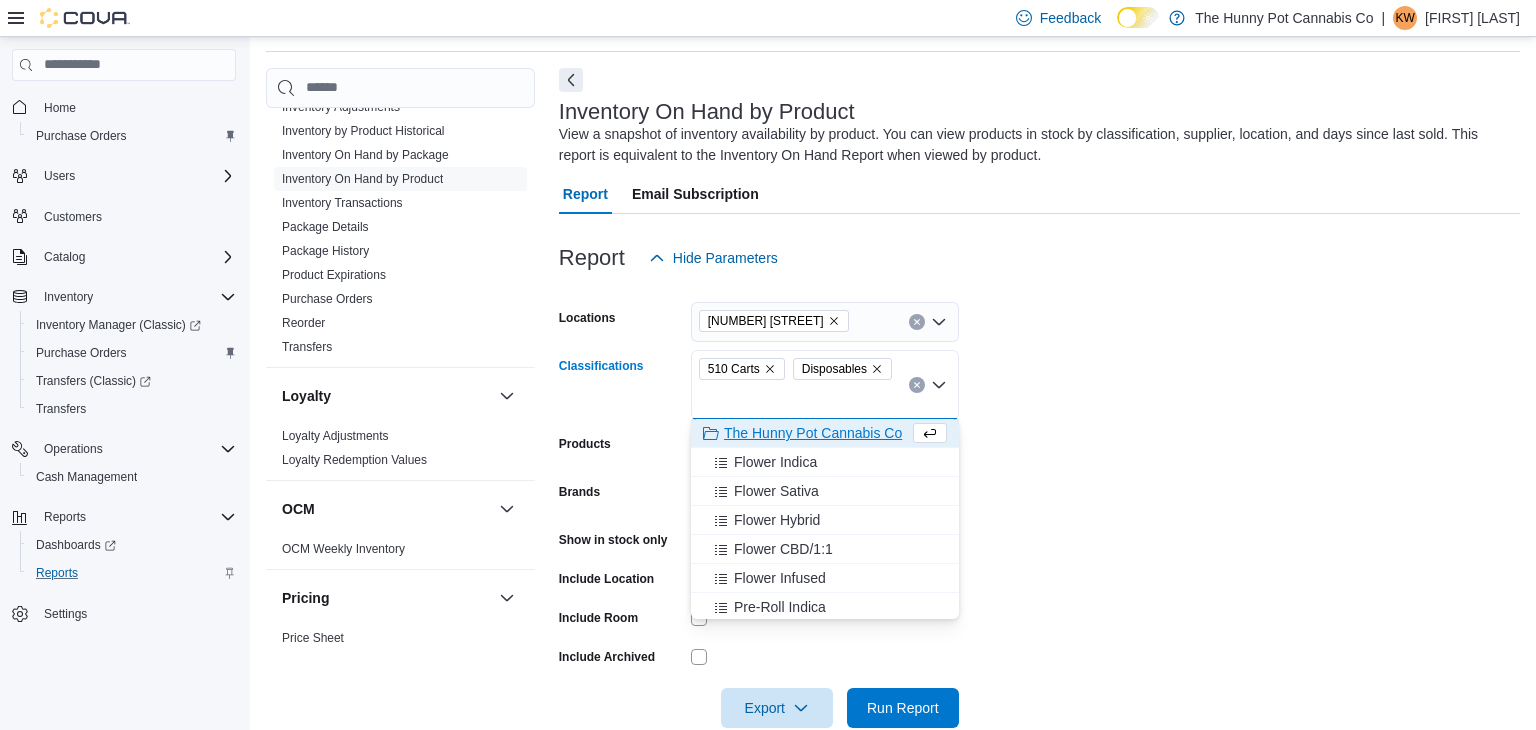 click on "Locations 1288 Ritson Rd N Classifications 510 Carts Disposables Combo box. Selected. 510 Carts, Disposables. Press Backspace to delete Disposables. Combo box input. All Classifications. Type some text or, to display a list of choices, press Down Arrow. To exit the list of choices, press Escape. Products All Products Brands All Brands Show in stock only Include Location Include Room Include Archived Export  Run Report" at bounding box center [1039, 503] 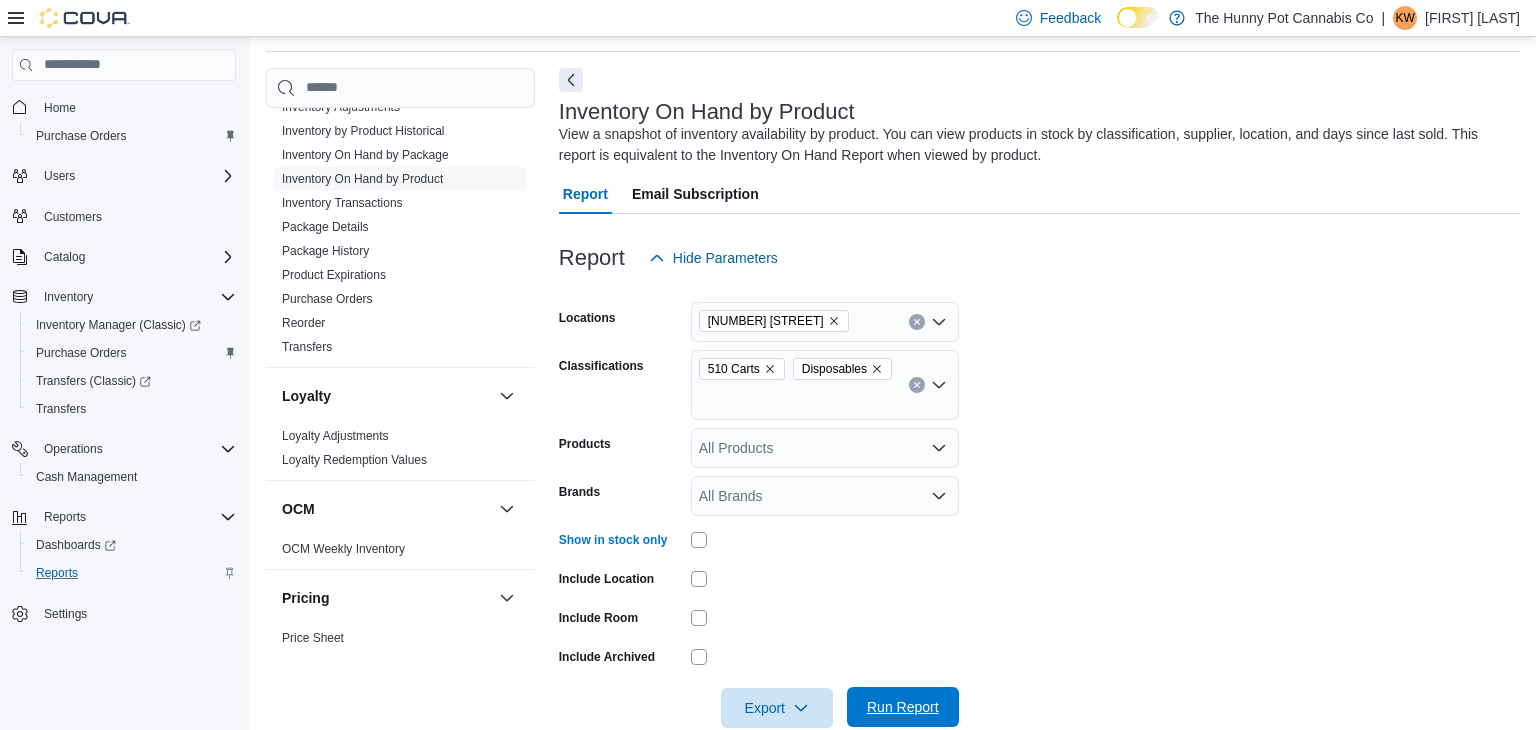 click on "Run Report" at bounding box center (903, 707) 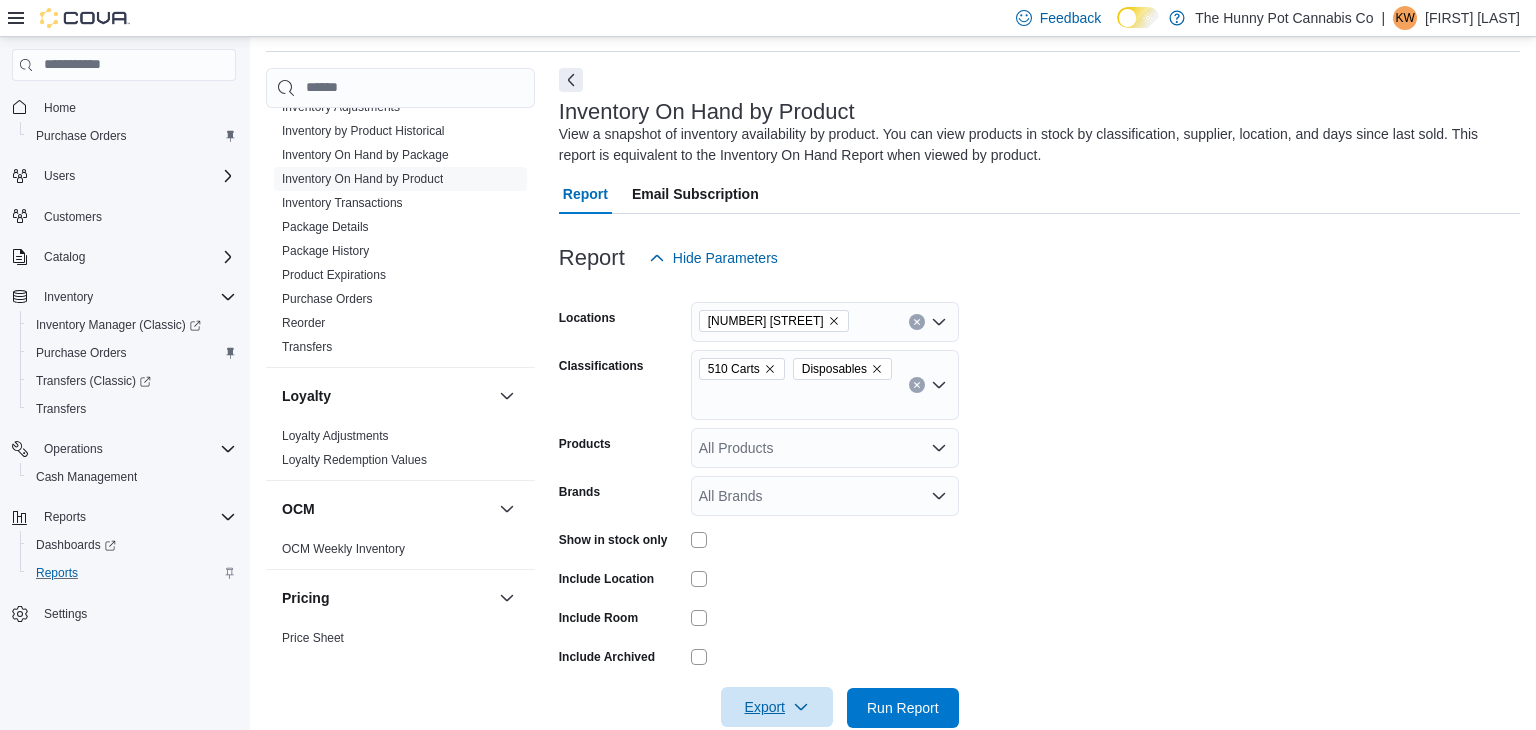 click on "Export" at bounding box center (777, 707) 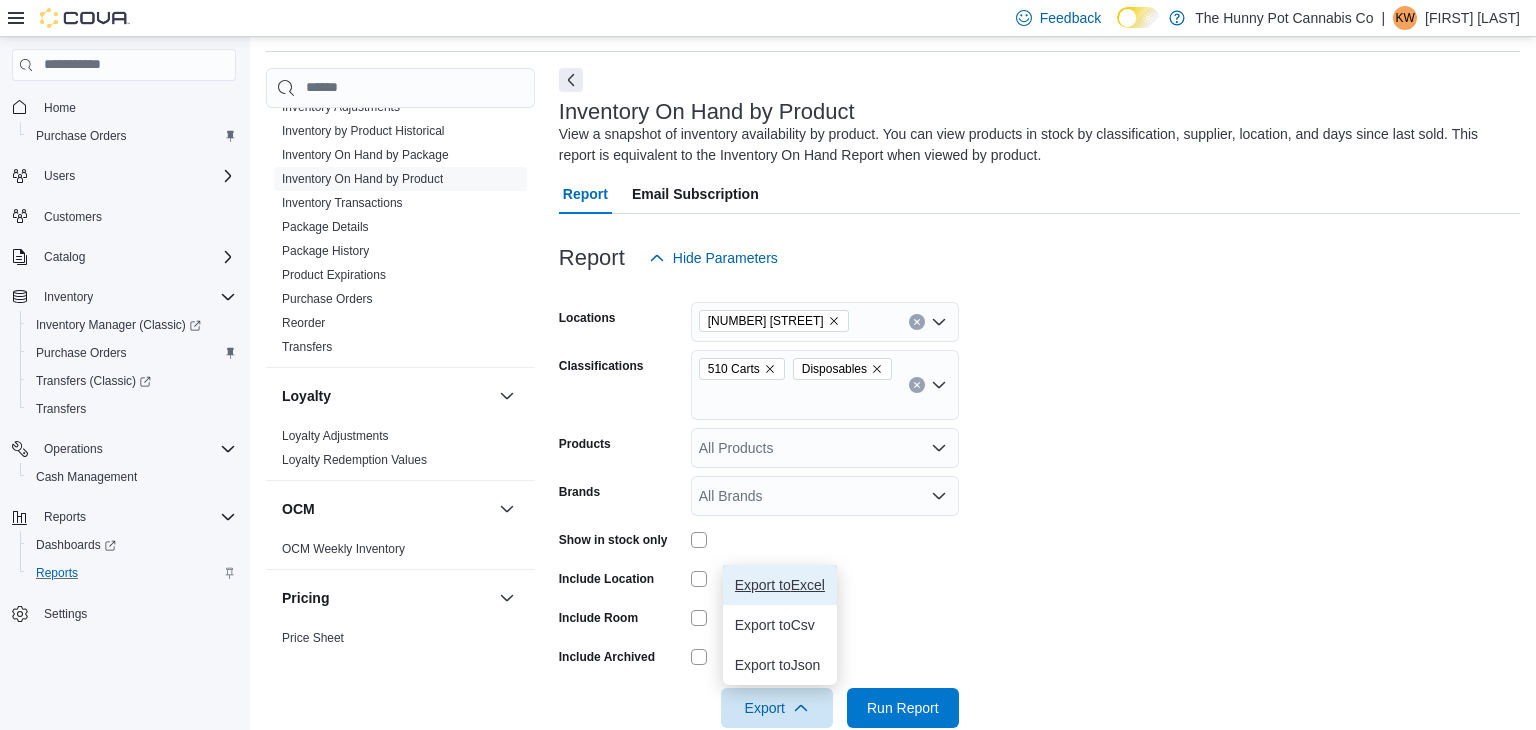 click on "Export to  Excel" at bounding box center [780, 585] 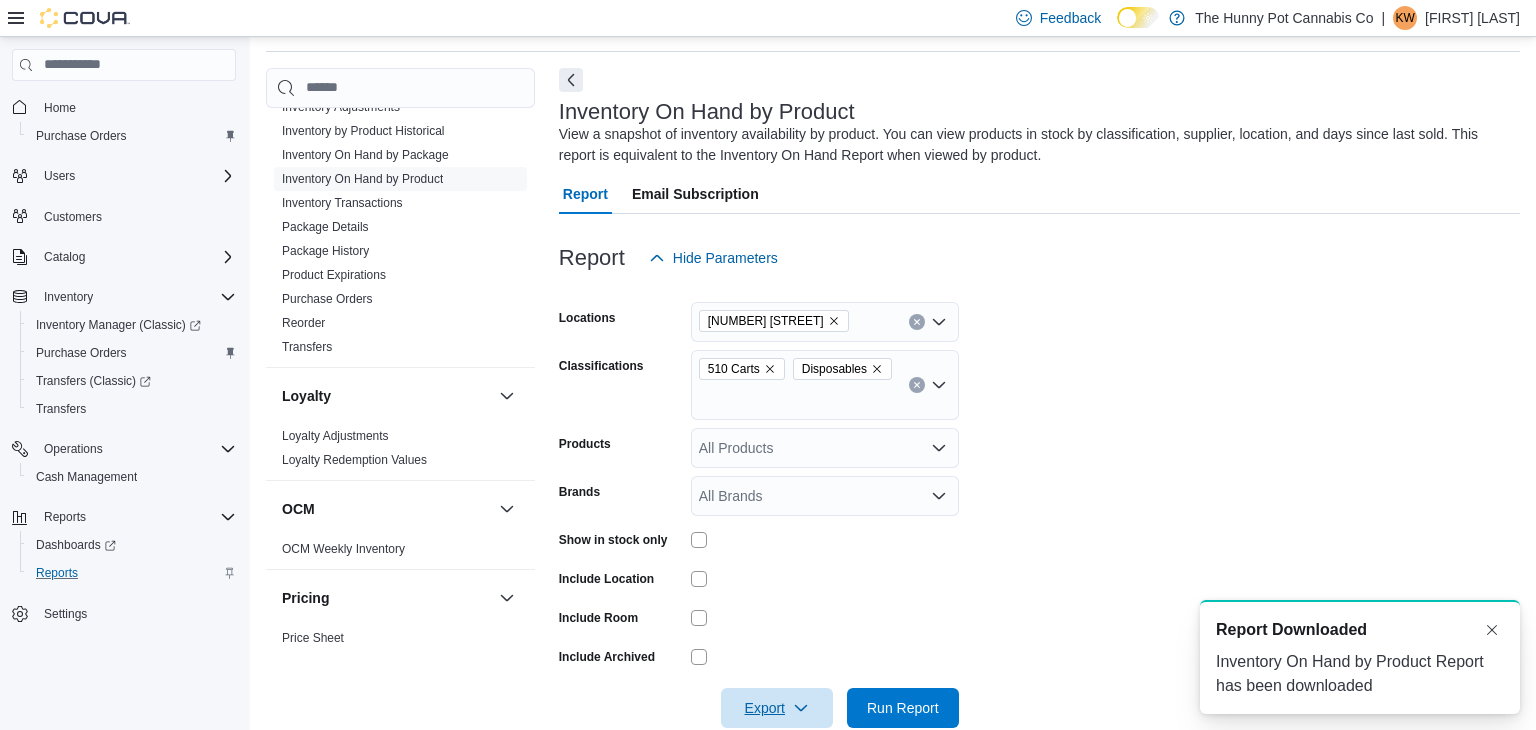 scroll, scrollTop: 0, scrollLeft: 0, axis: both 